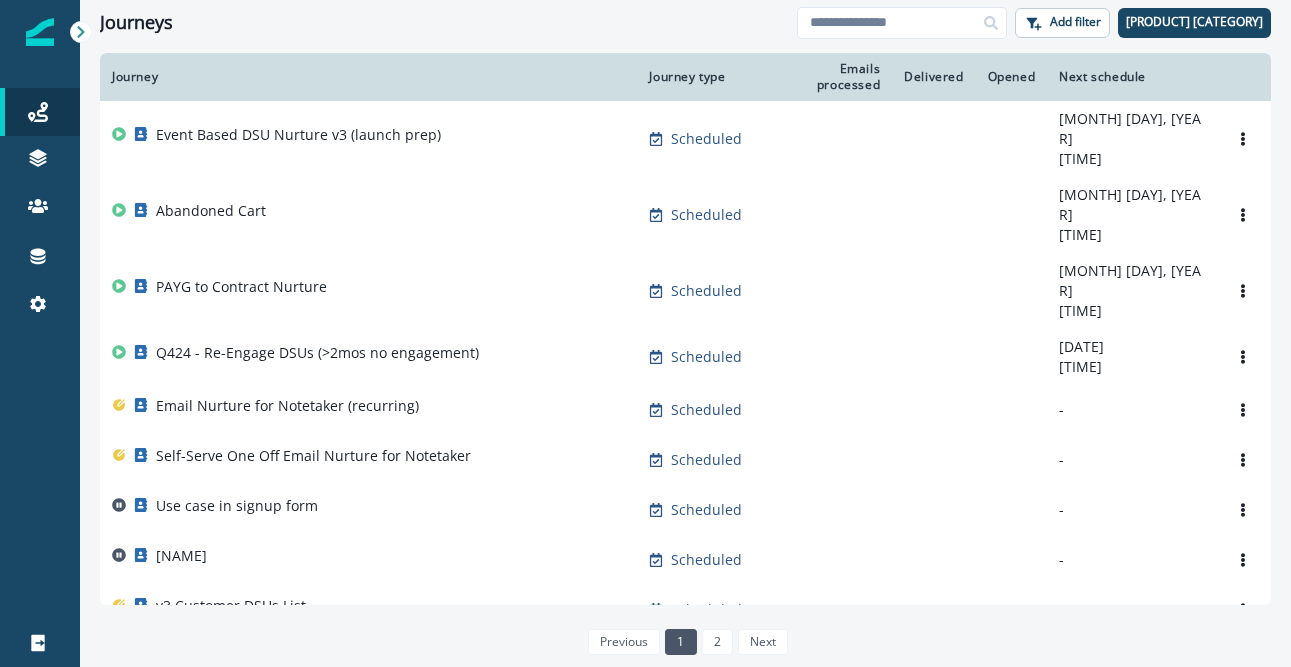 scroll, scrollTop: 0, scrollLeft: 0, axis: both 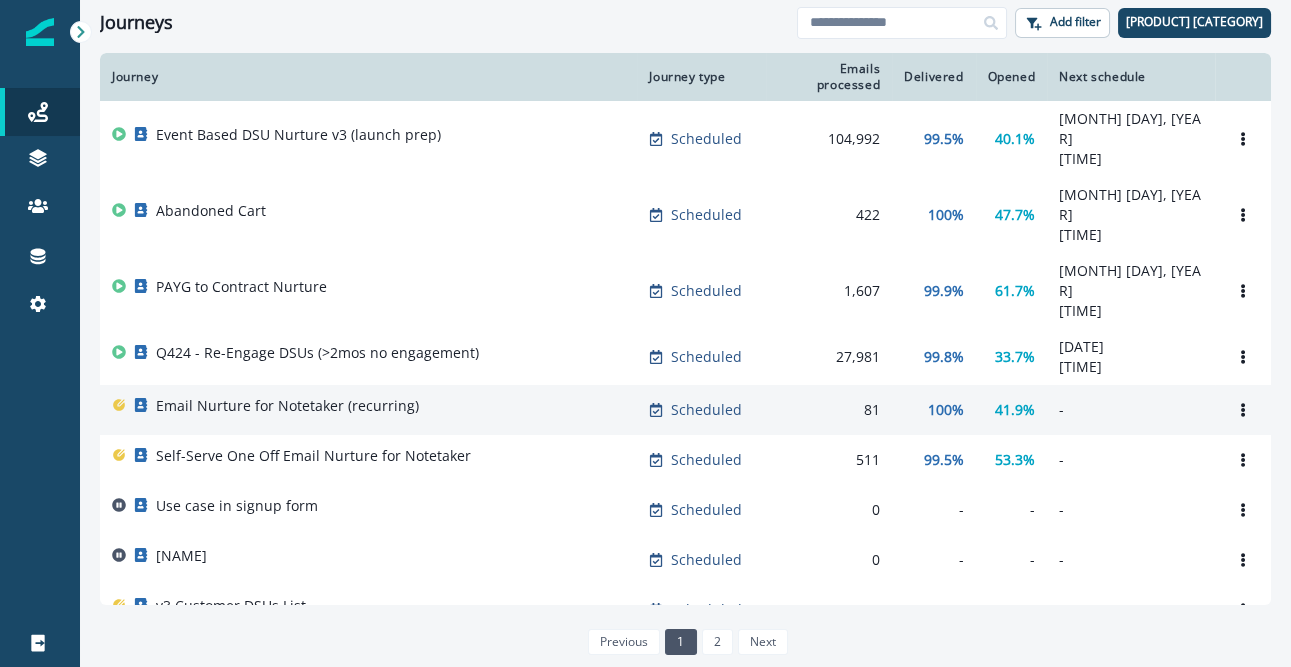 click on "Email Nurture for Notetaker (recurring)" at bounding box center [287, 406] 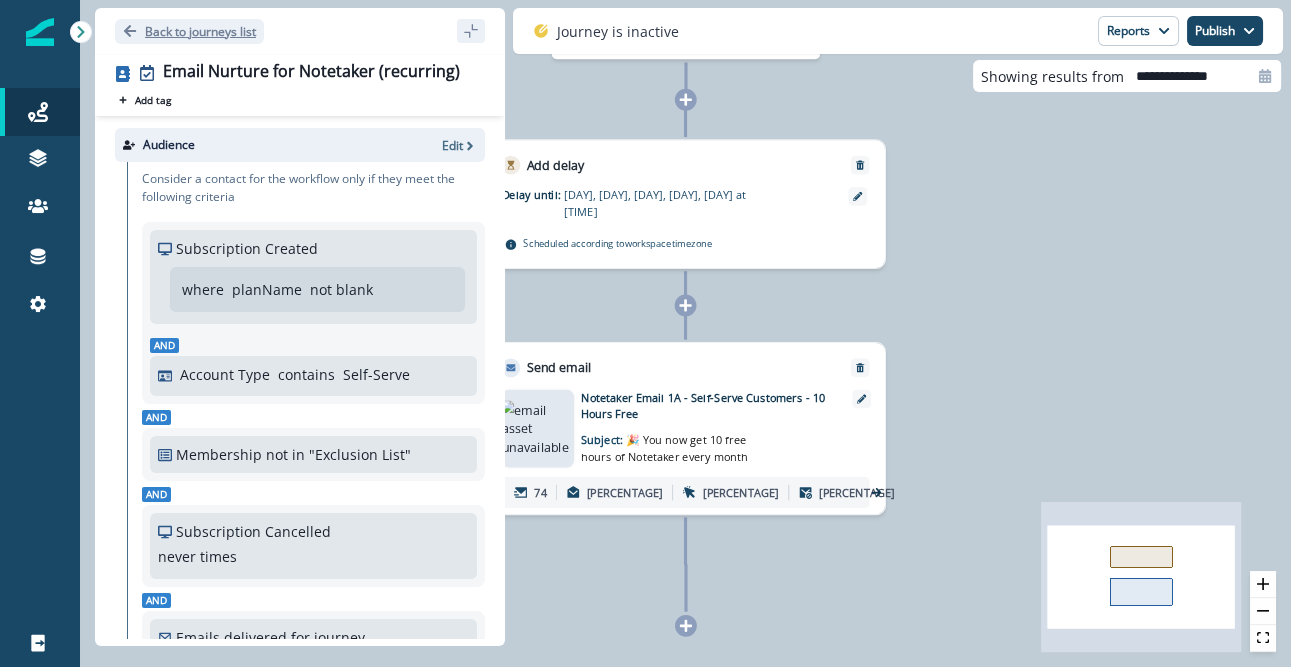 click on "Back to journeys list" at bounding box center (200, 31) 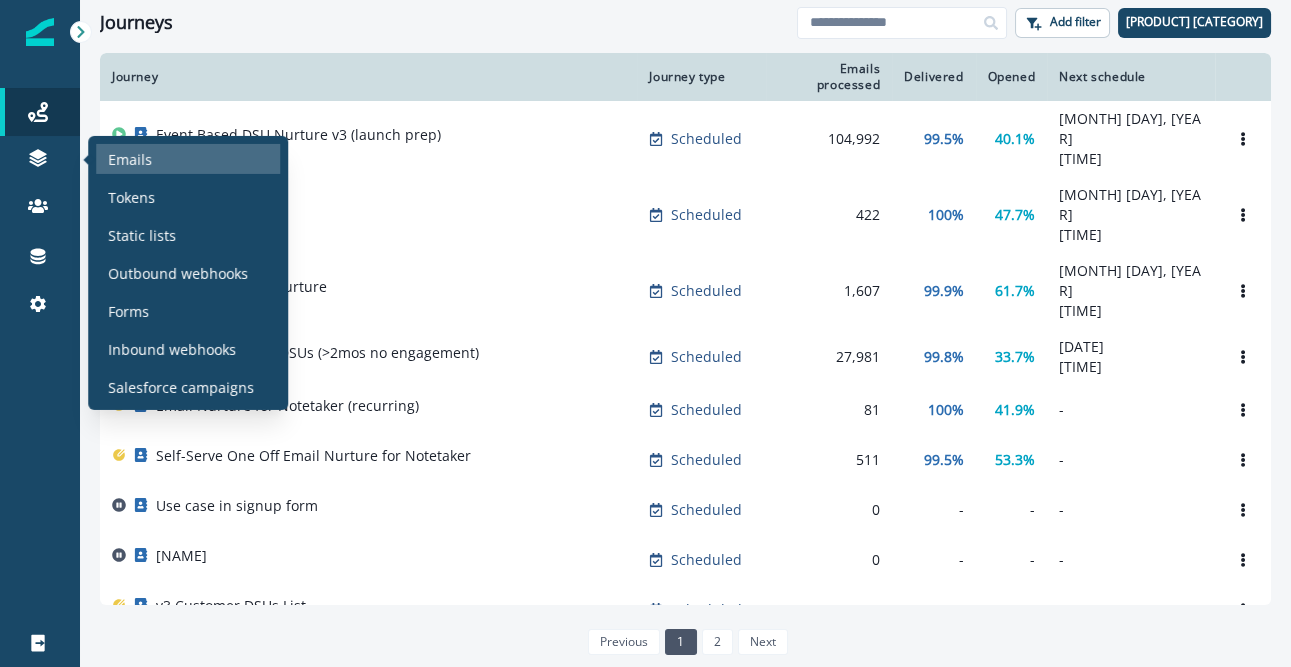 click on "Emails" at bounding box center [130, 158] 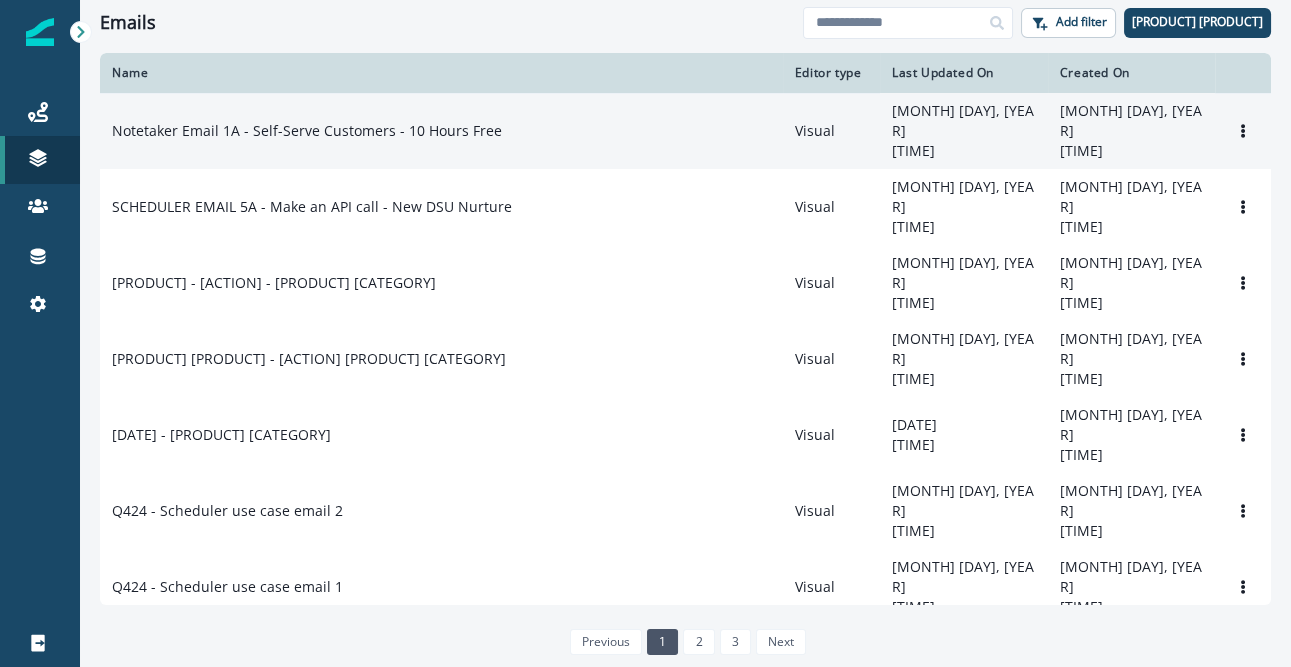 click on "Notetaker Email 1A - Self-Serve Customers - 10 Hours Free" at bounding box center (441, 131) 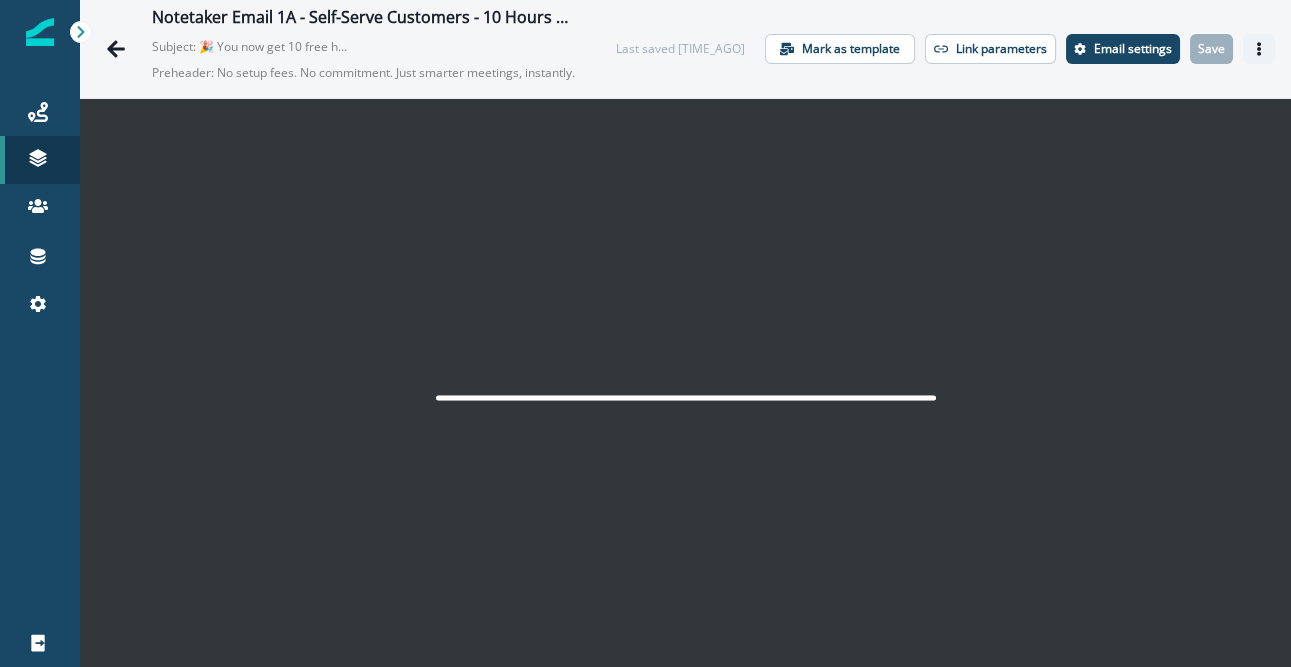 click at bounding box center [1259, 49] 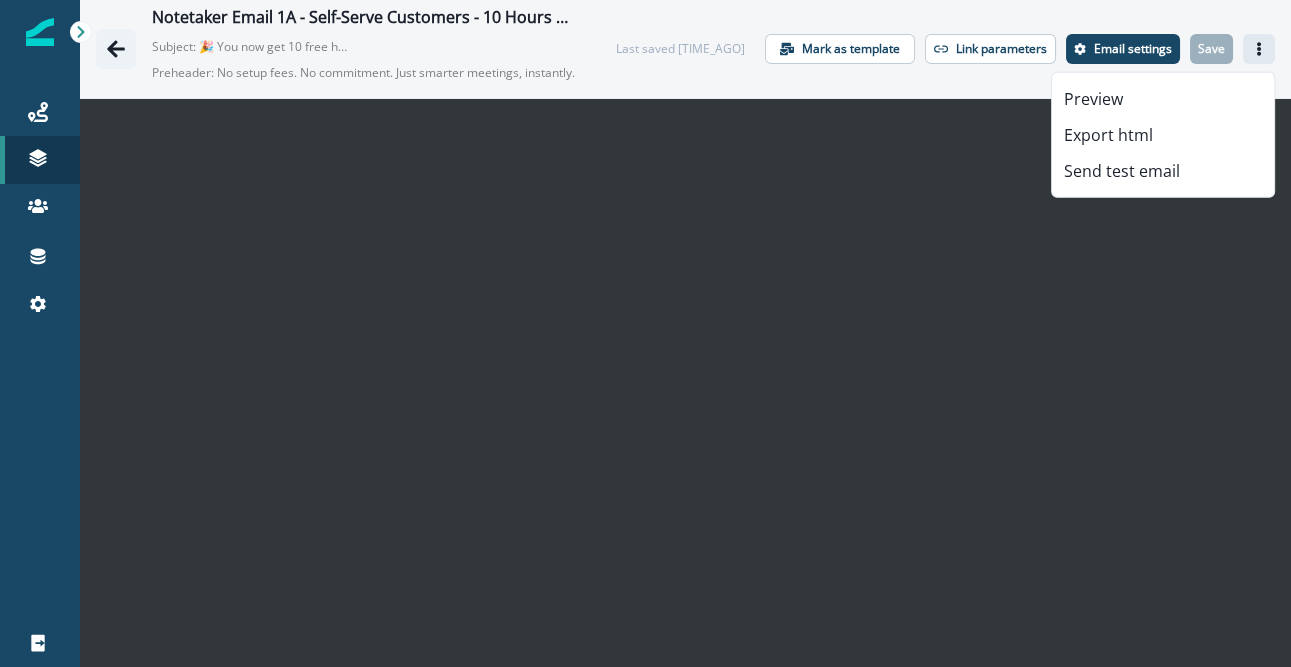 click at bounding box center (116, 49) 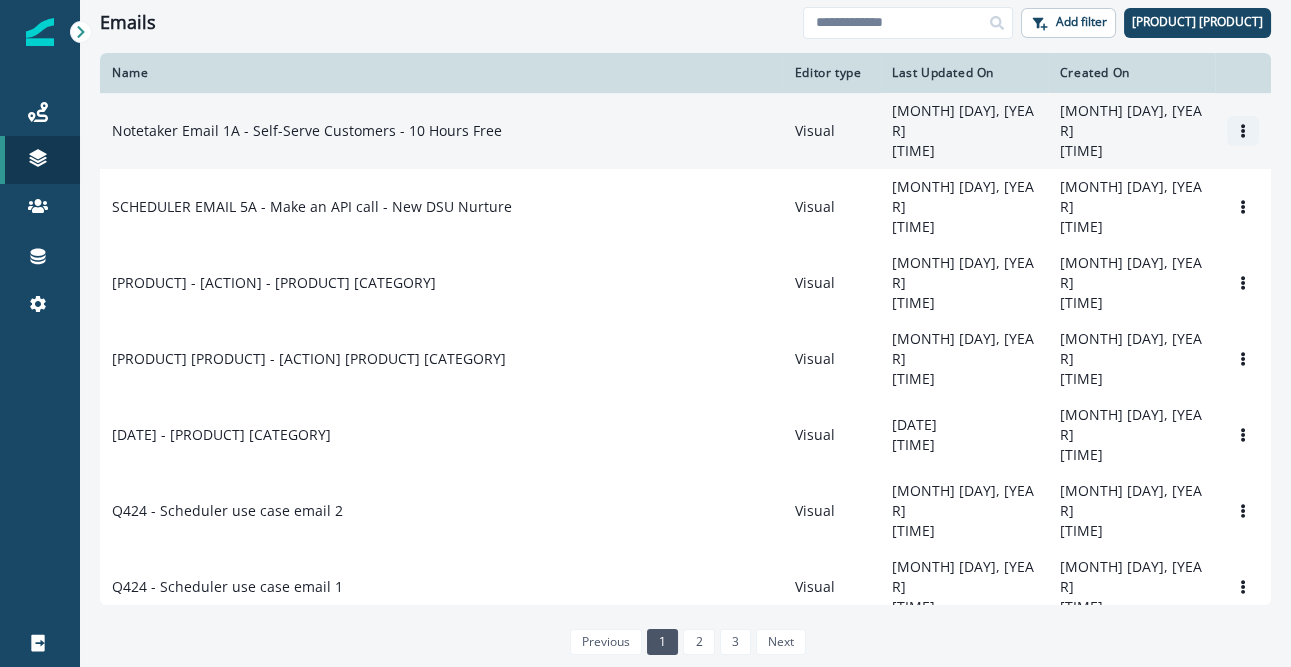 click at bounding box center (1243, 131) 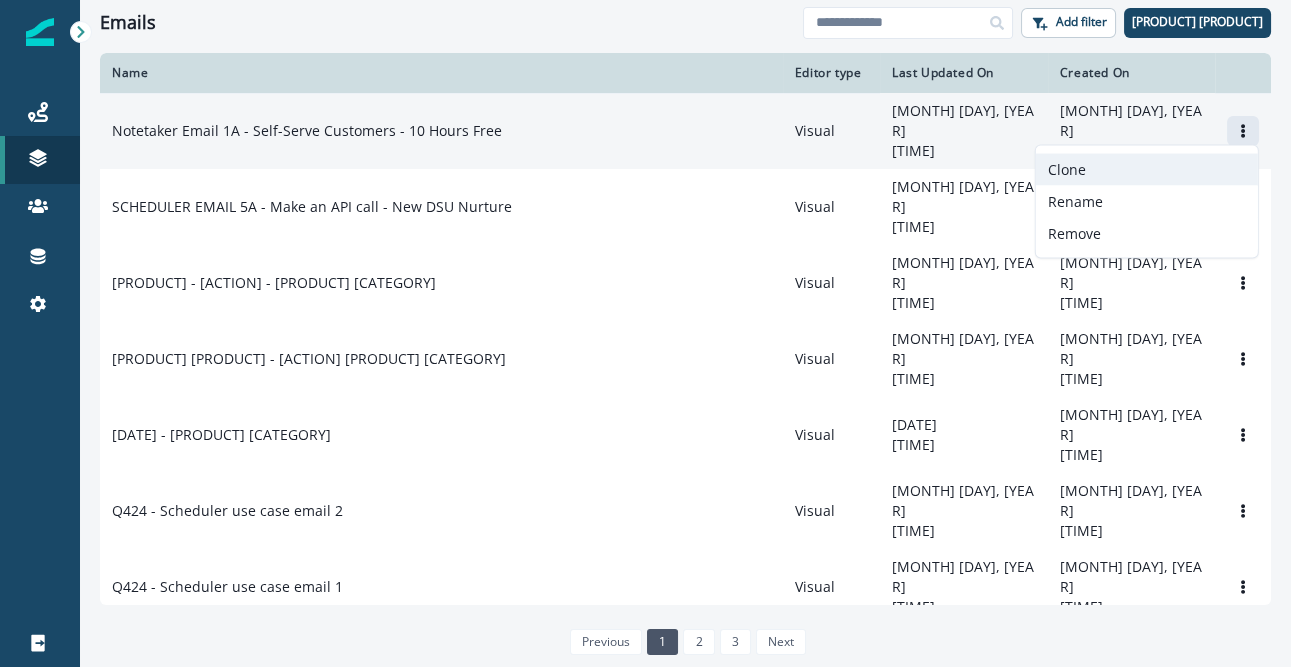 click on "Clone" at bounding box center [1147, 170] 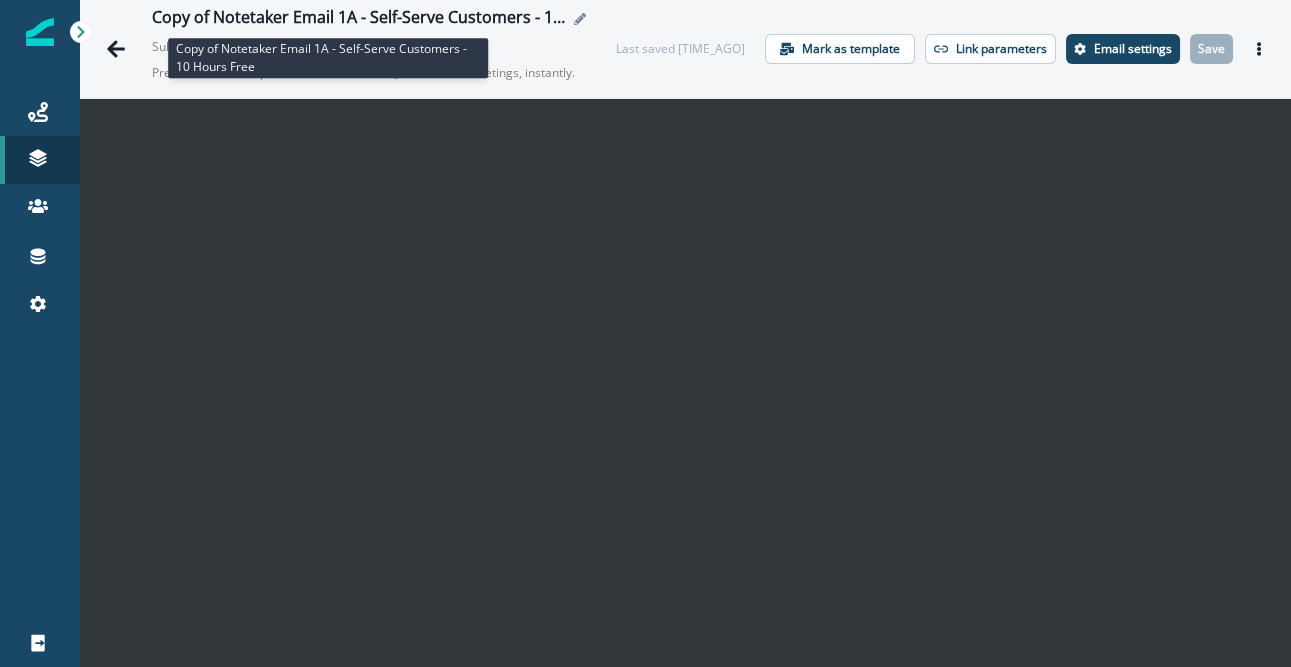 click on "Copy of Notetaker Email 1A - Self-Serve Customers - 10 Hours Free" at bounding box center (360, 19) 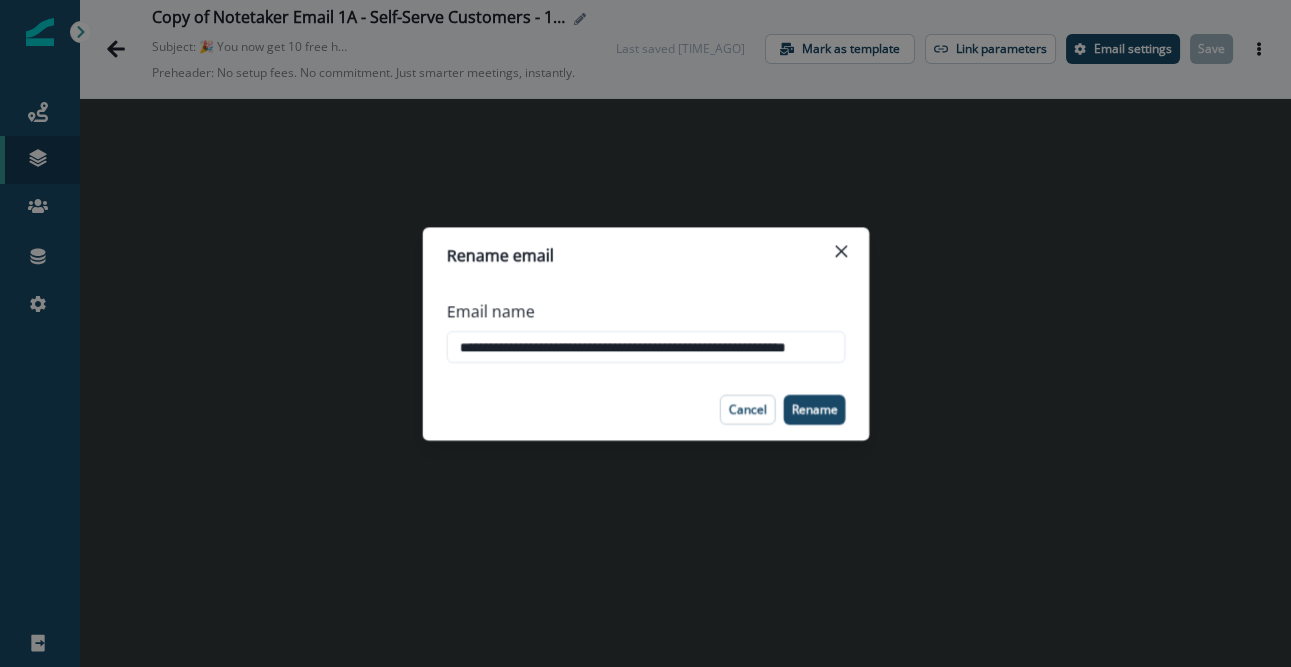 scroll, scrollTop: 0, scrollLeft: 58, axis: horizontal 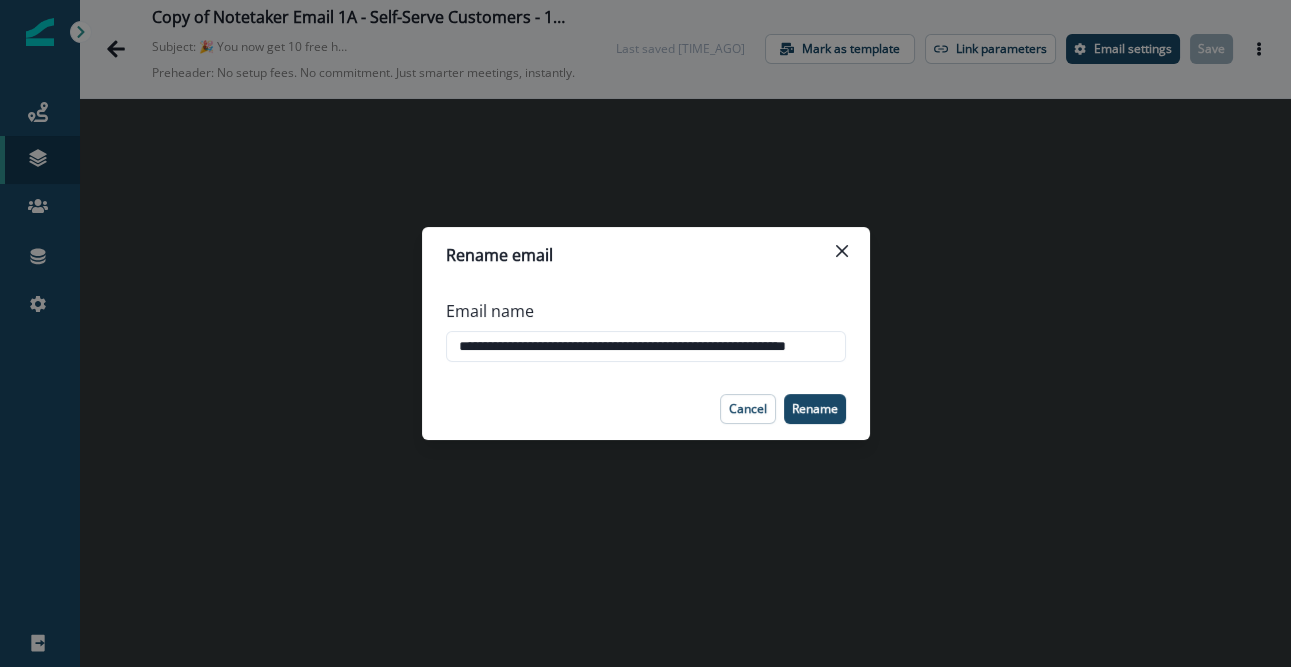 drag, startPoint x: 477, startPoint y: 343, endPoint x: 396, endPoint y: 342, distance: 81.00617 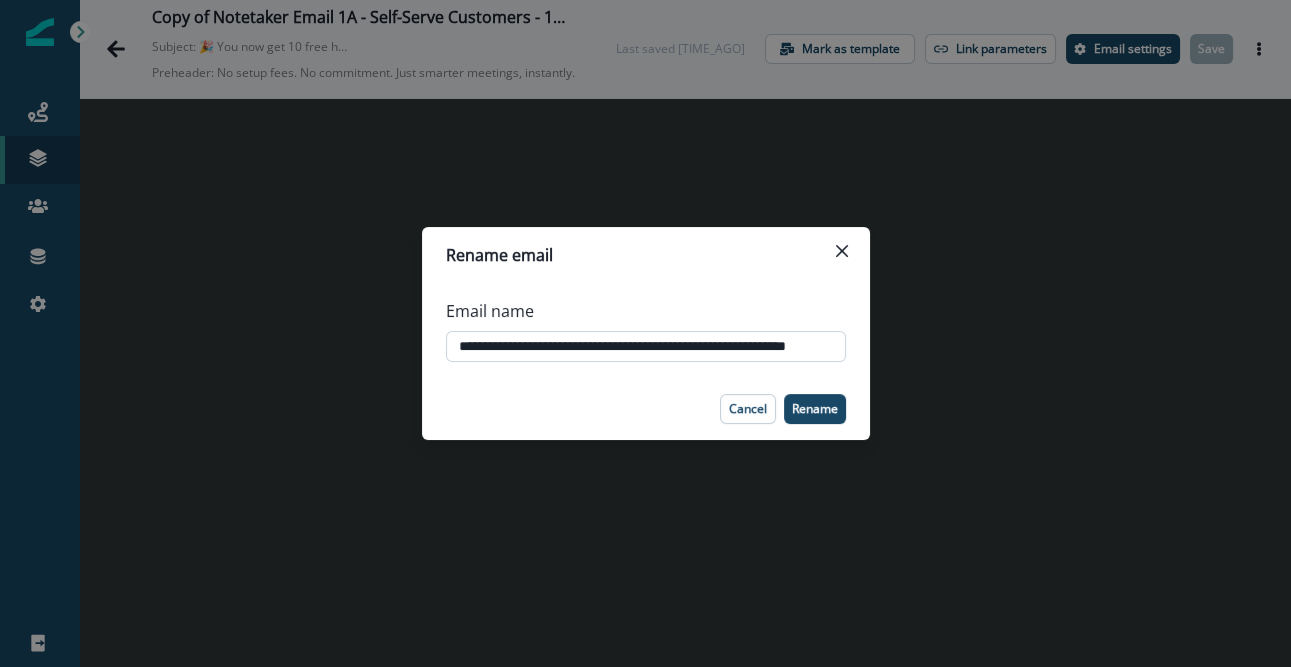 click on "**********" at bounding box center (646, 347) 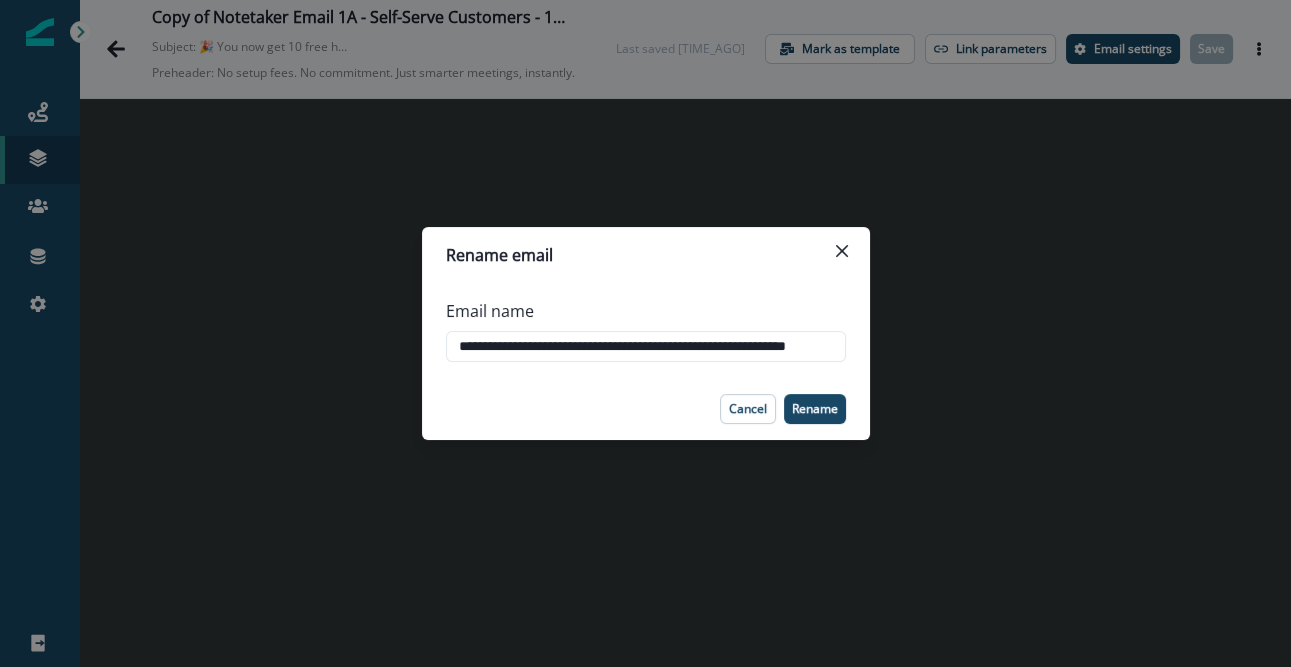 drag, startPoint x: 513, startPoint y: 347, endPoint x: 336, endPoint y: 347, distance: 177 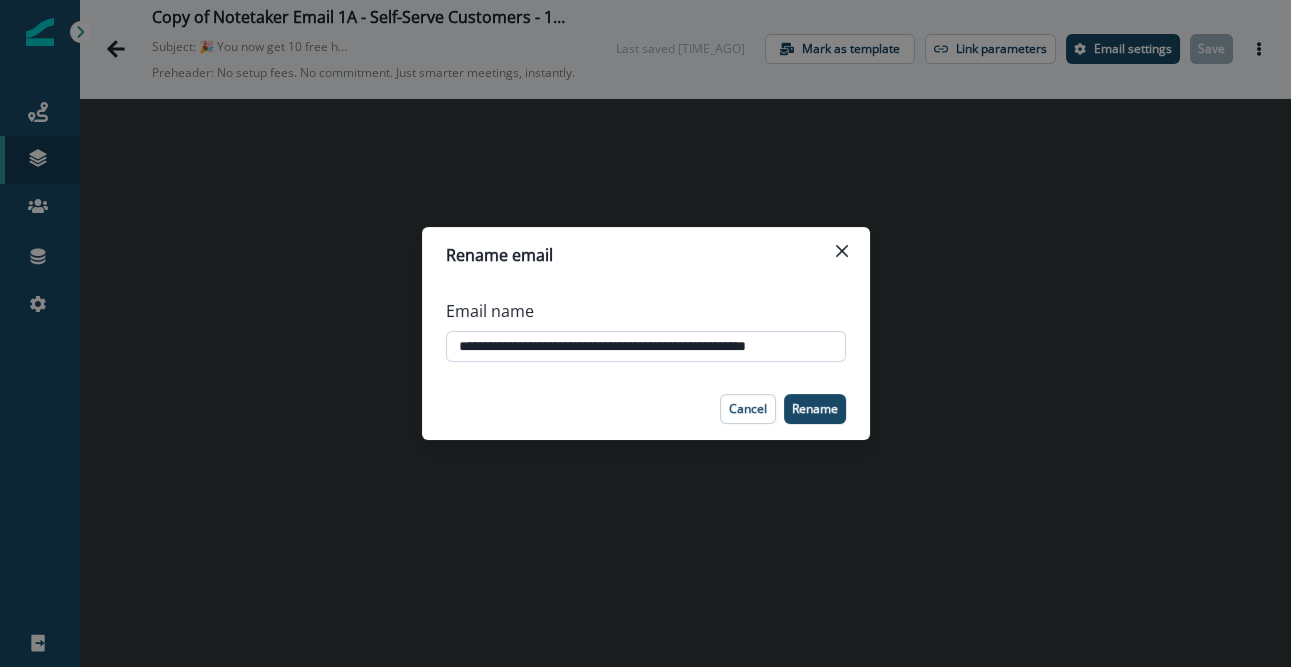 click on "**********" at bounding box center (646, 347) 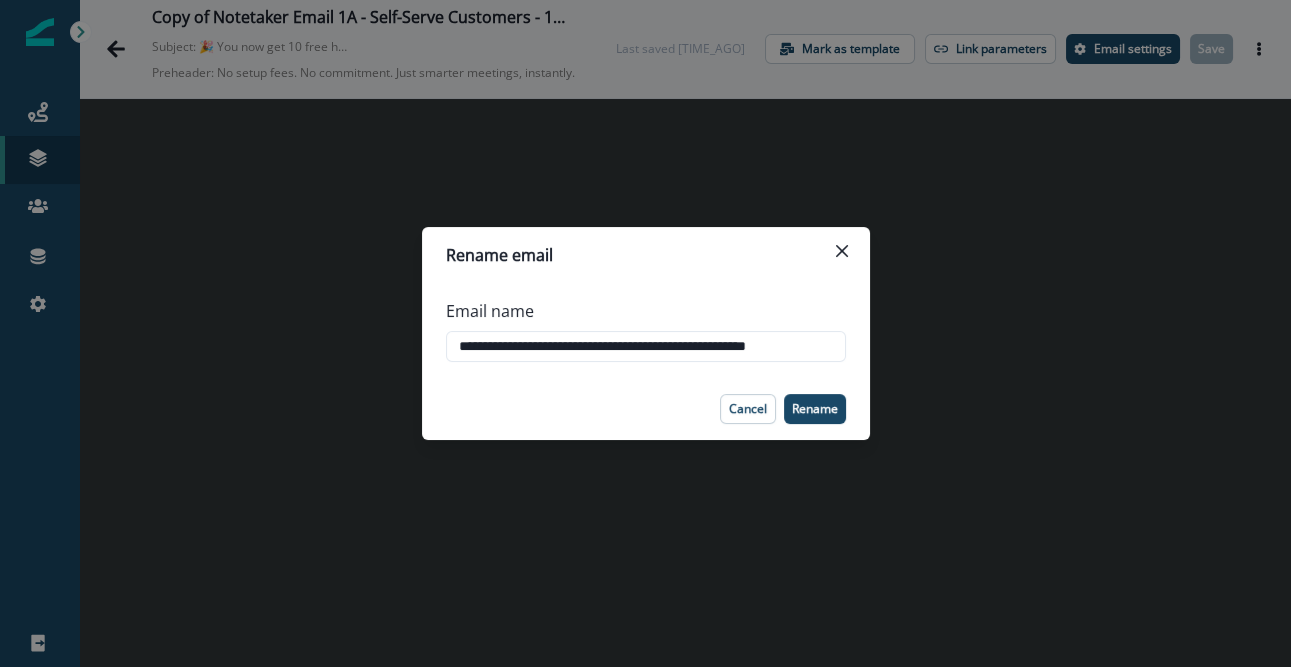 drag, startPoint x: 750, startPoint y: 348, endPoint x: 969, endPoint y: 354, distance: 219.08218 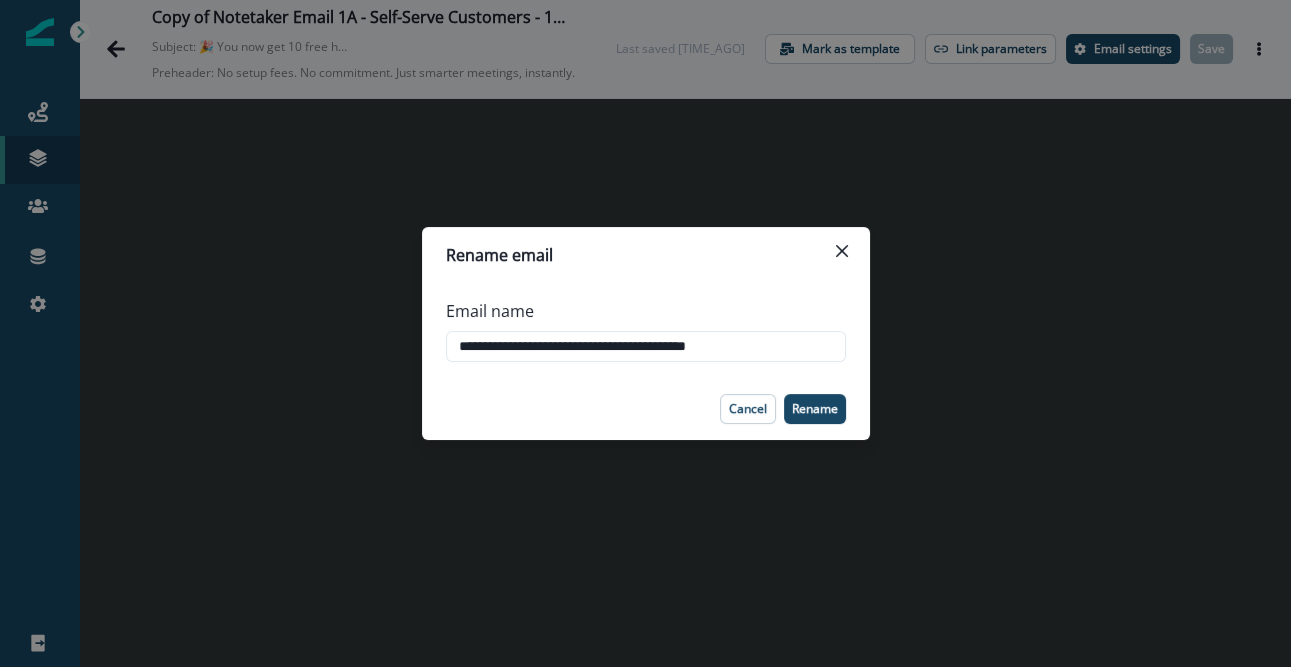 scroll, scrollTop: 0, scrollLeft: 0, axis: both 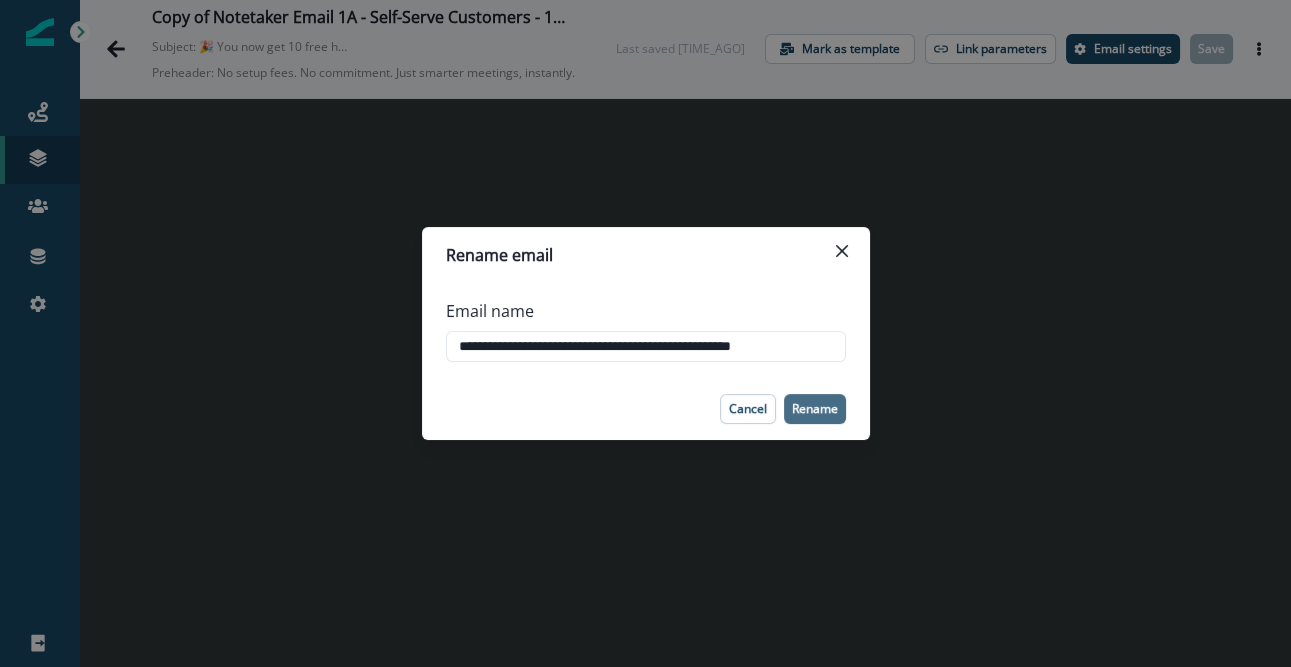 type on "**********" 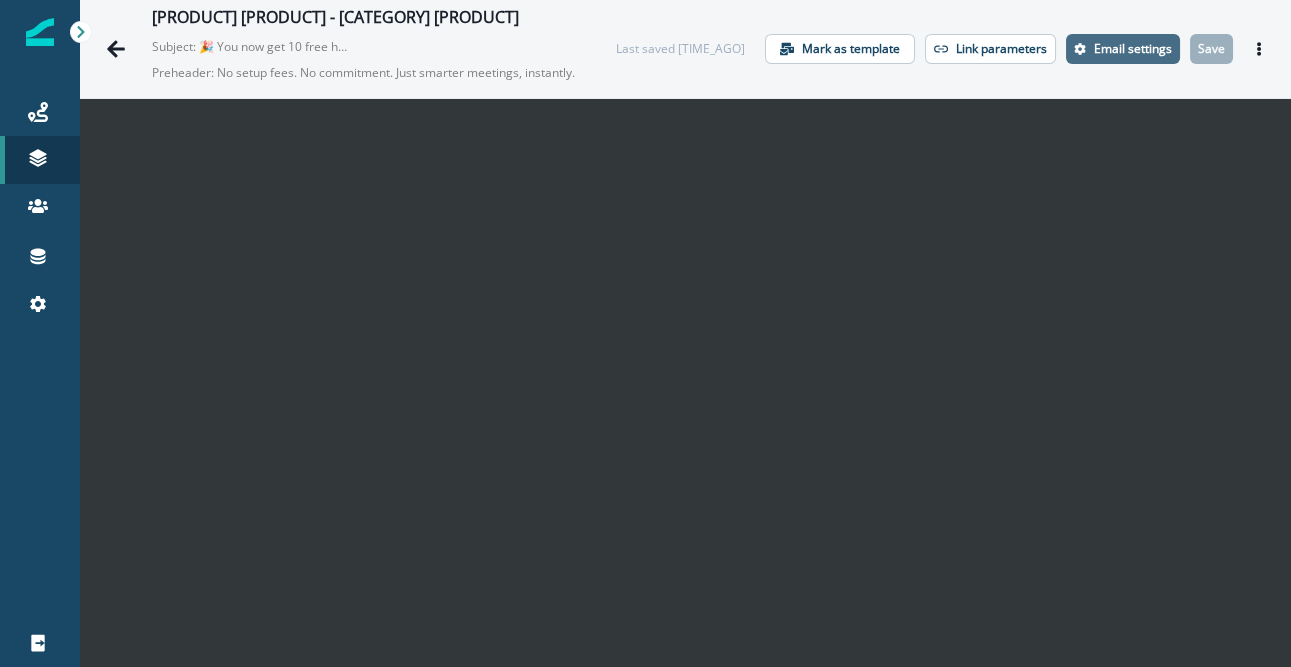 click on "Email settings" at bounding box center (1133, 49) 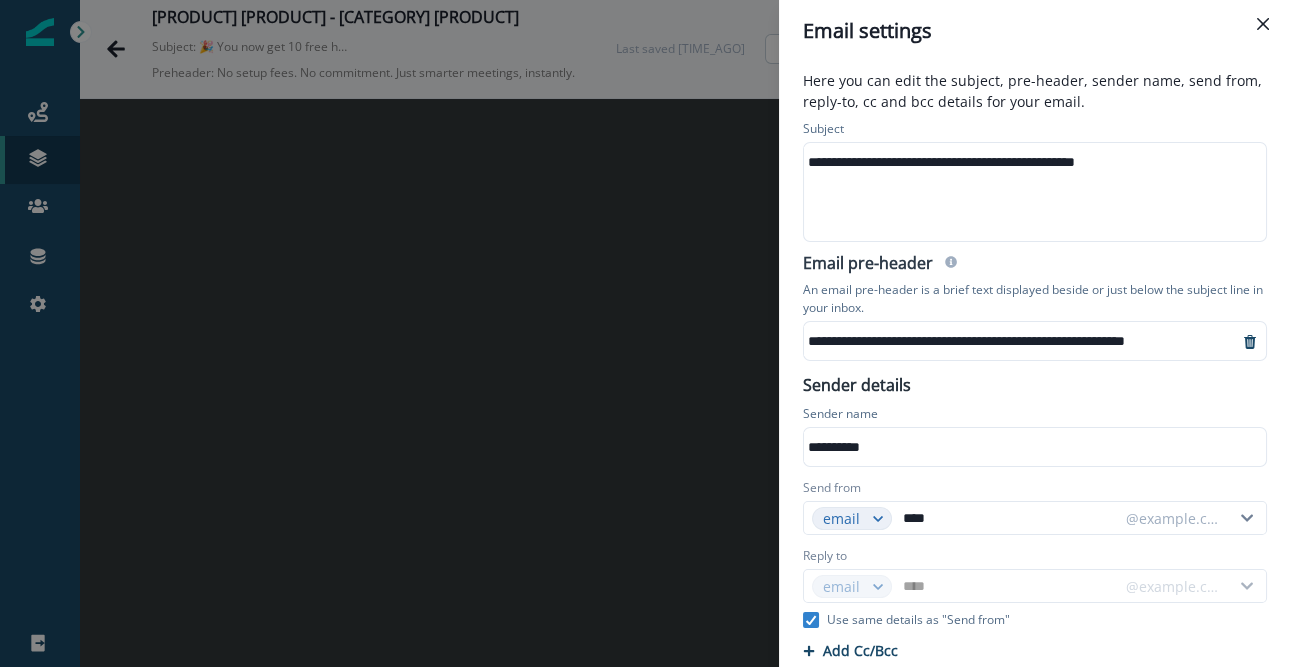 click on "**********" at bounding box center (1033, 162) 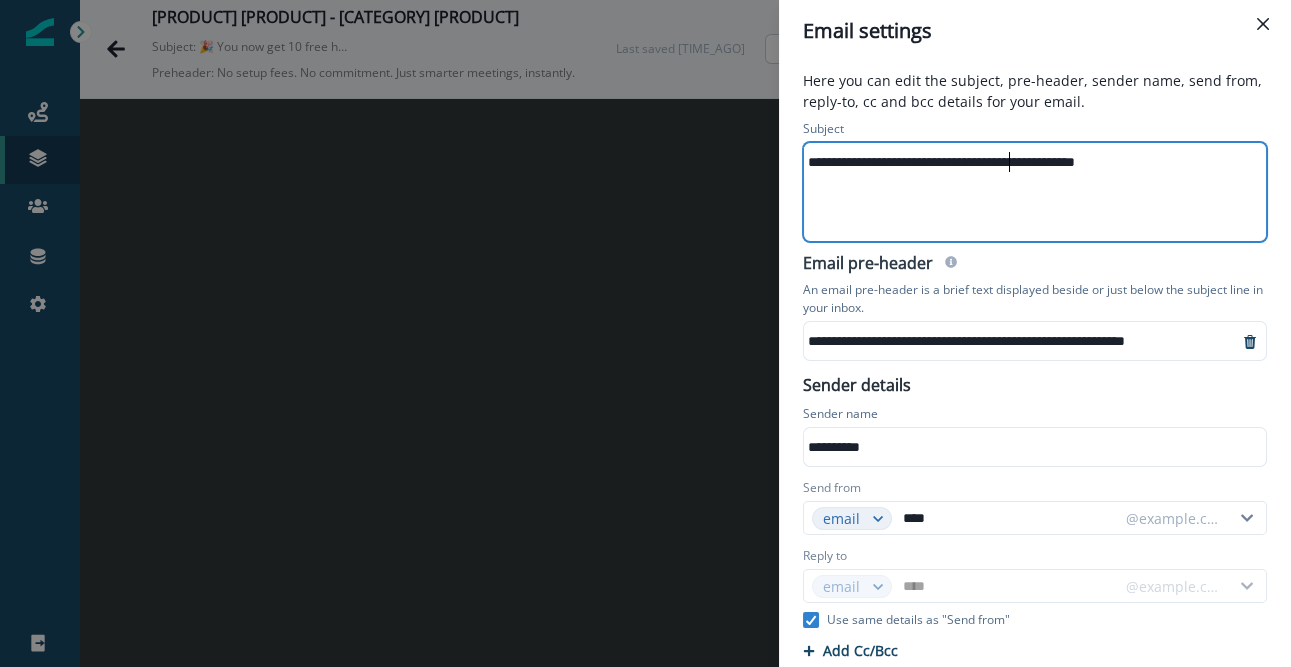 click on "**********" at bounding box center (1033, 162) 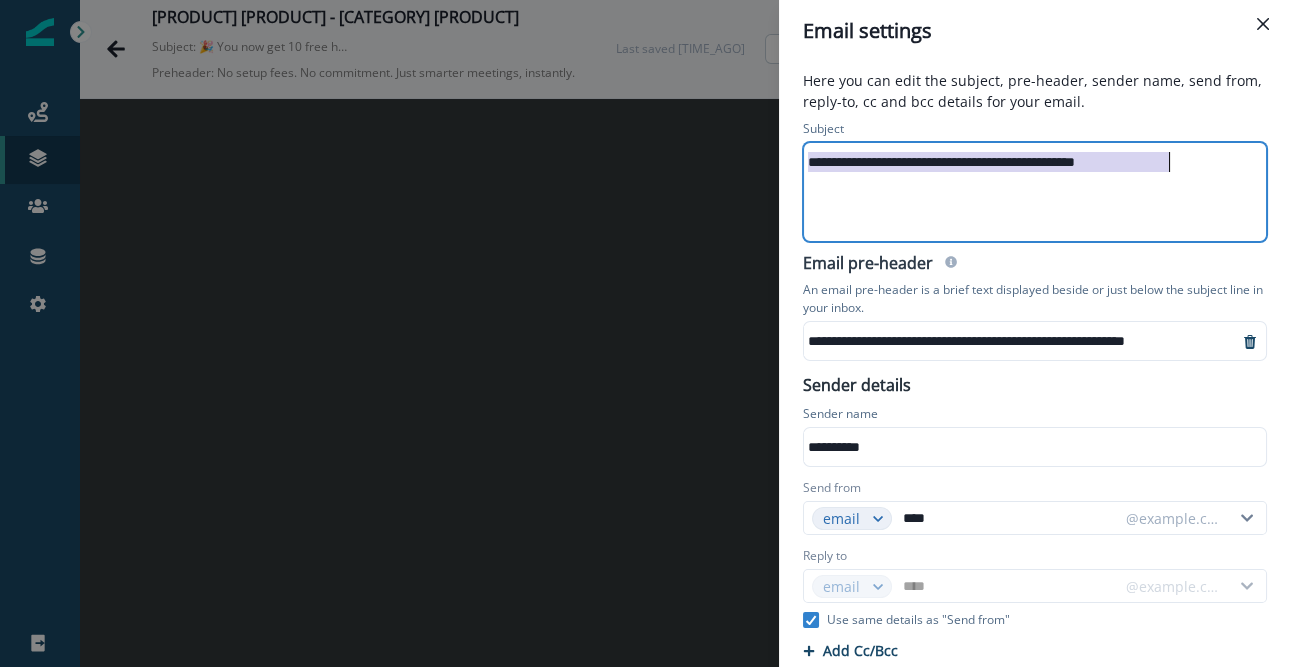click on "**********" at bounding box center [1033, 162] 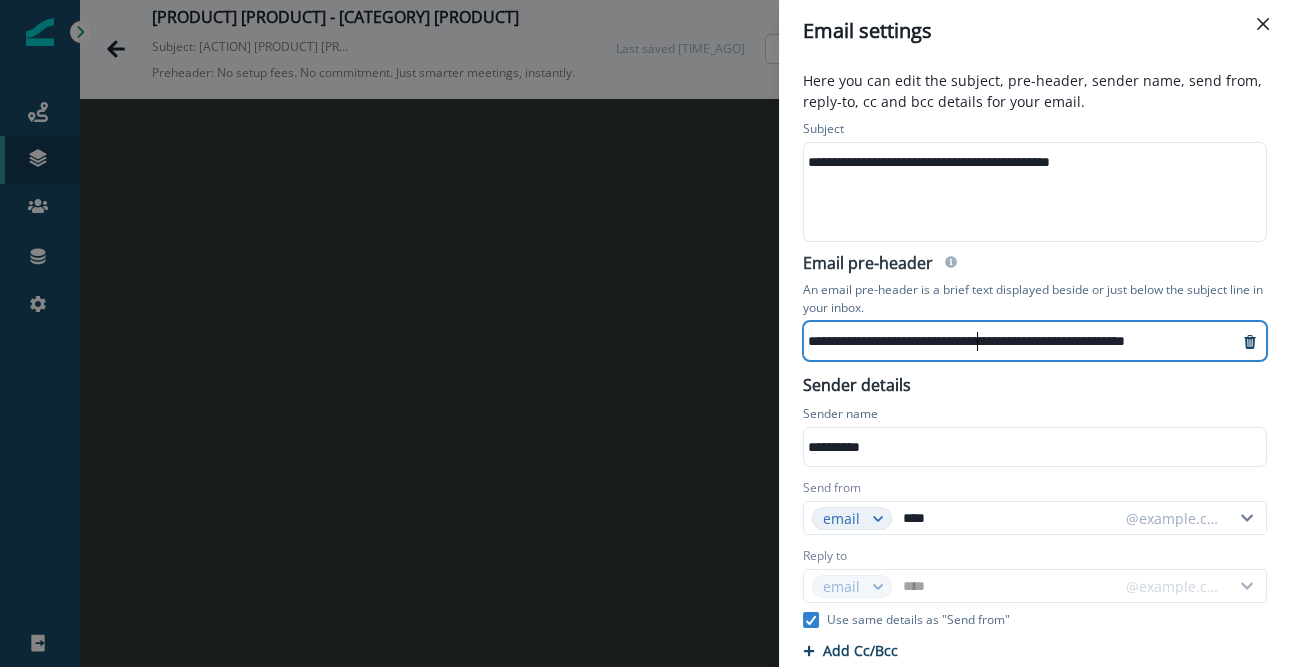 click on "**********" at bounding box center [1021, 341] 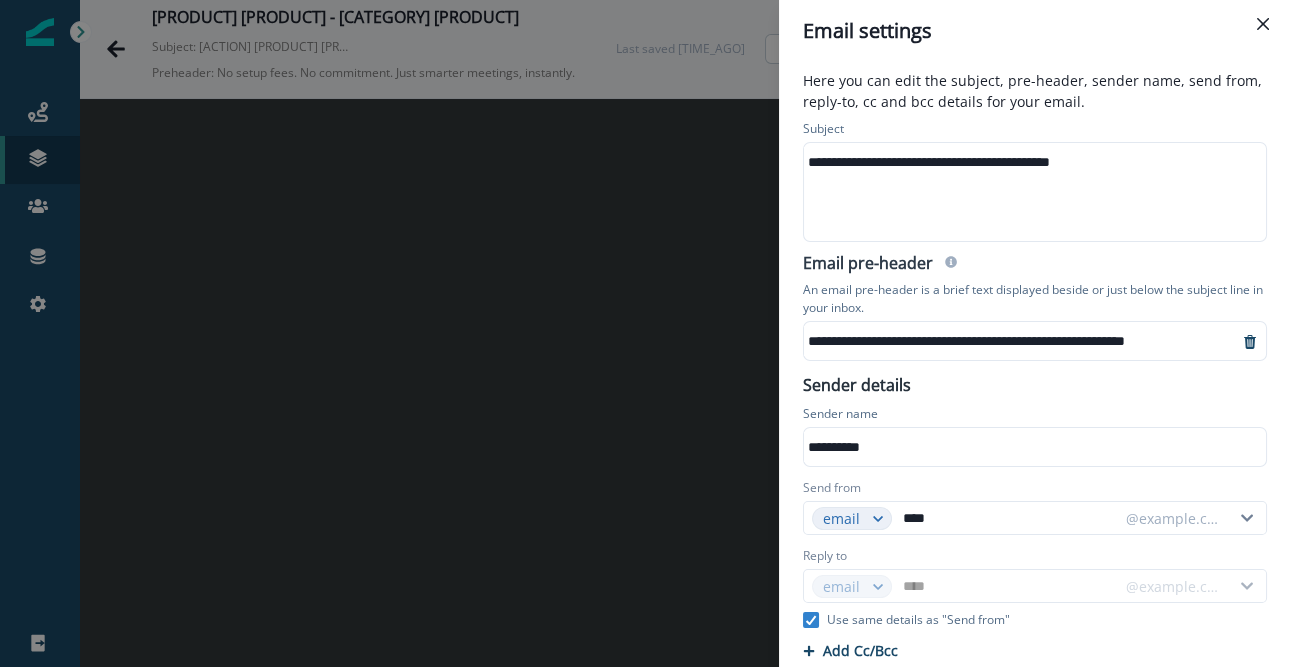 click on "**********" at bounding box center (645, 333) 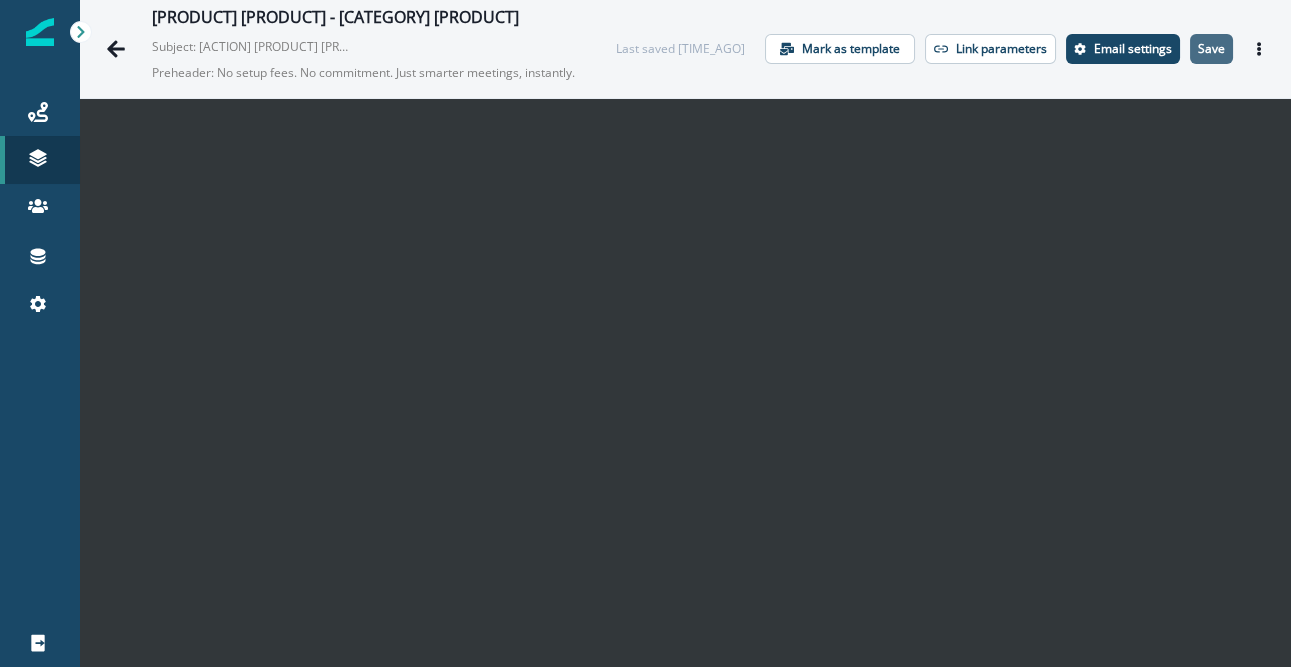 click on "Save" at bounding box center (1211, 49) 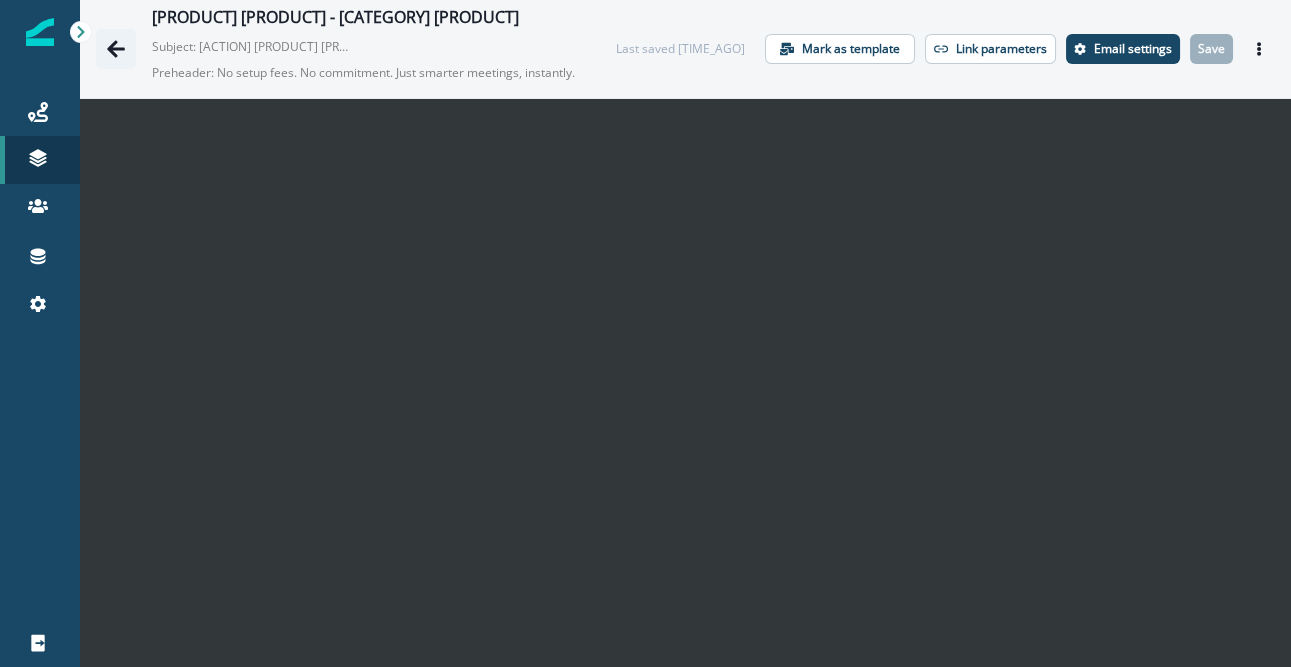 click at bounding box center (116, 48) 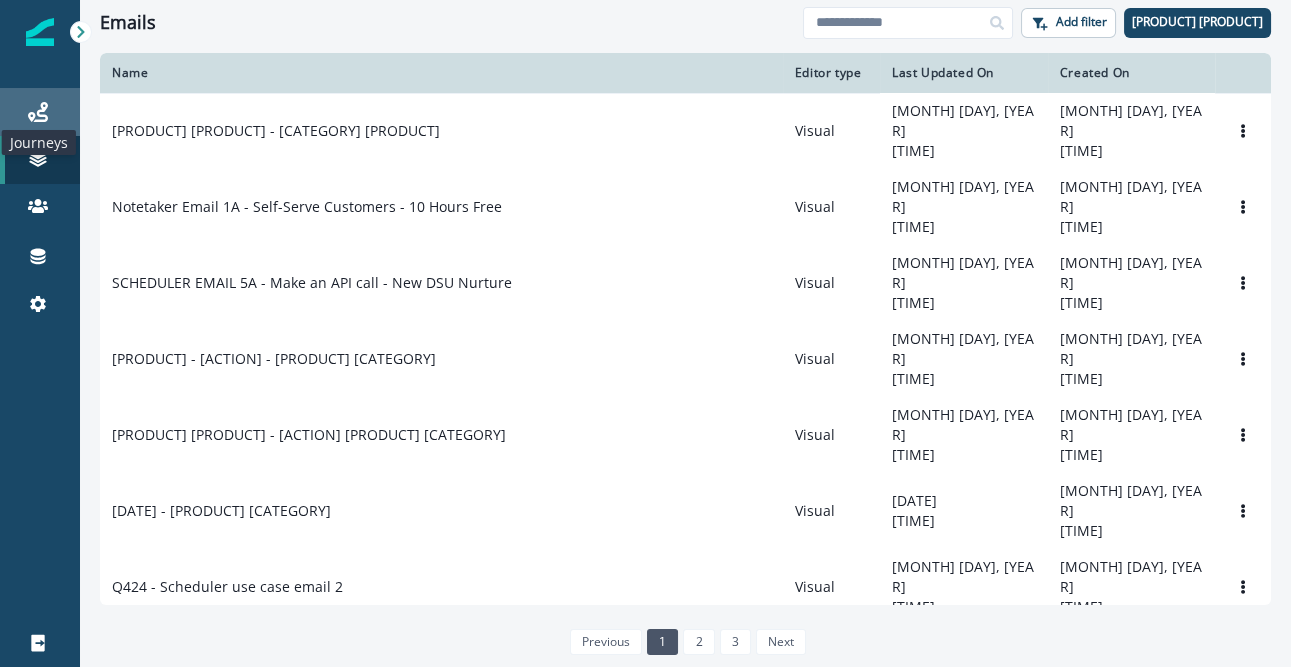 click at bounding box center (38, 112) 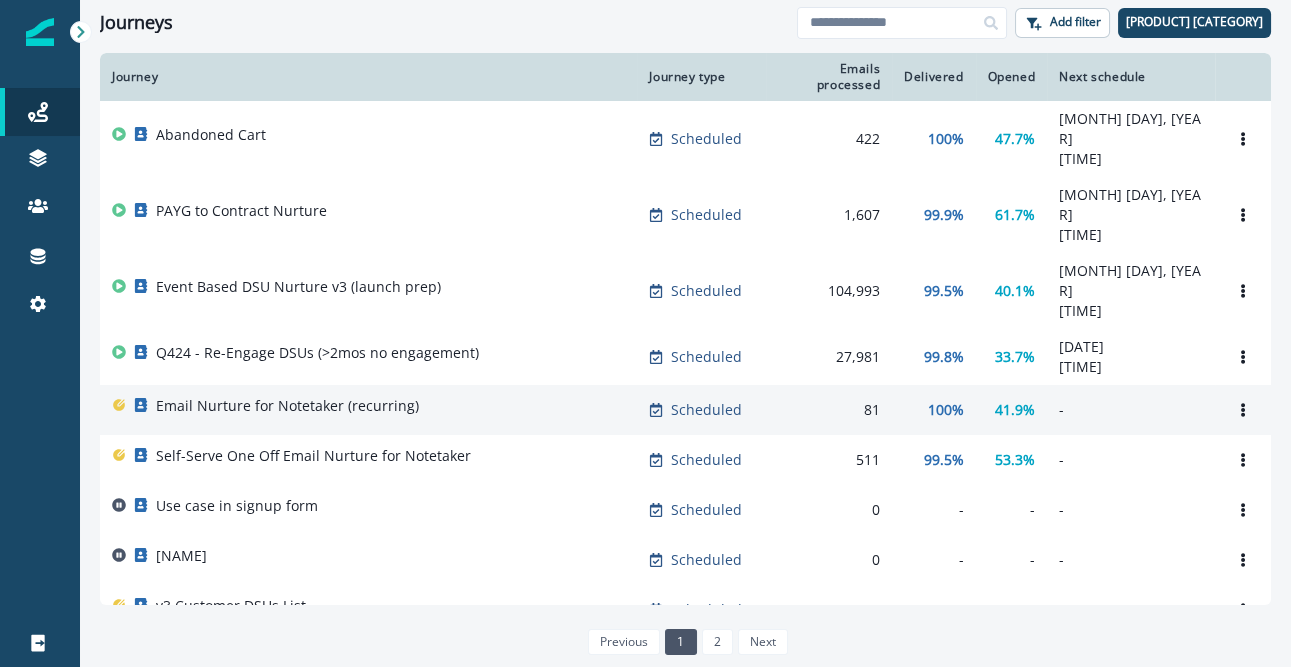click on "Email Nurture for Notetaker (recurring)" at bounding box center (287, 406) 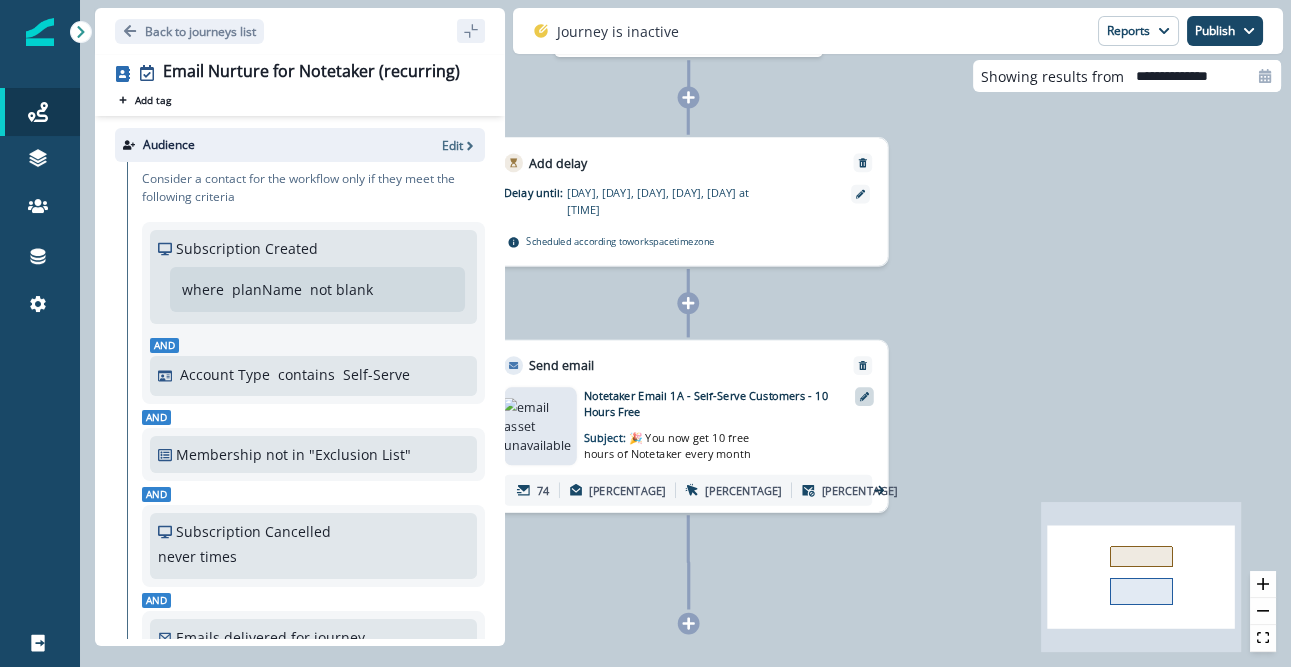 click at bounding box center [864, 396] 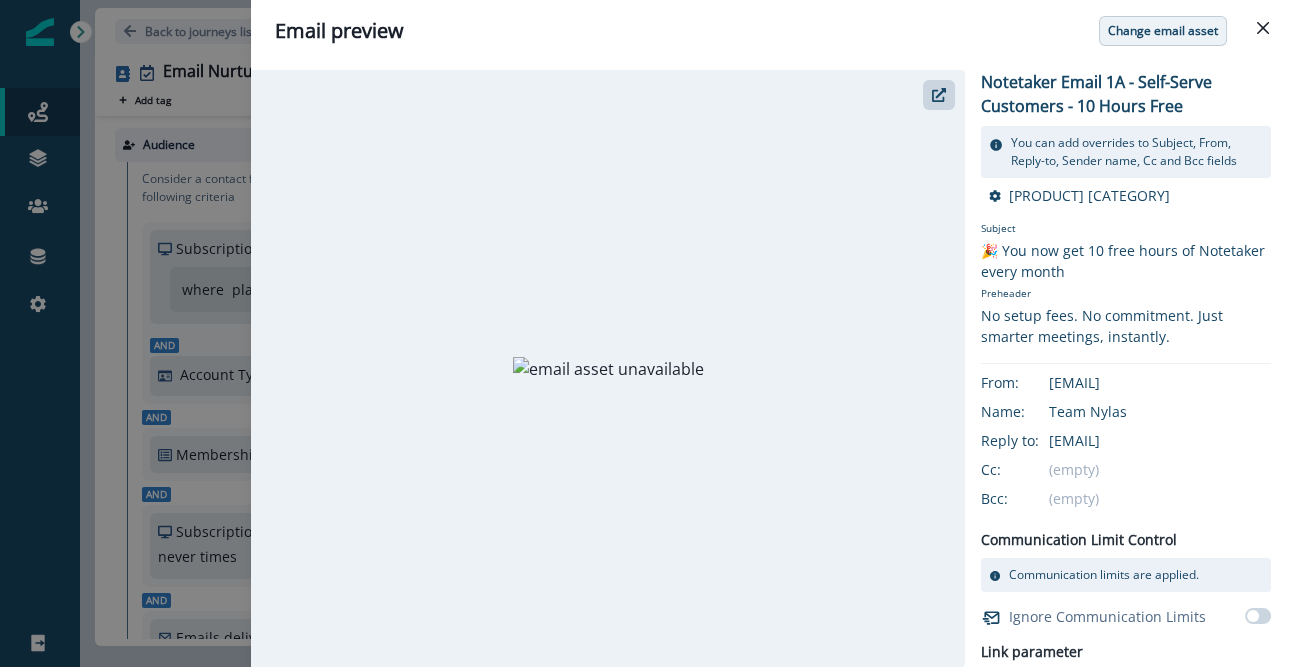 click on "Change email asset" at bounding box center [1163, 31] 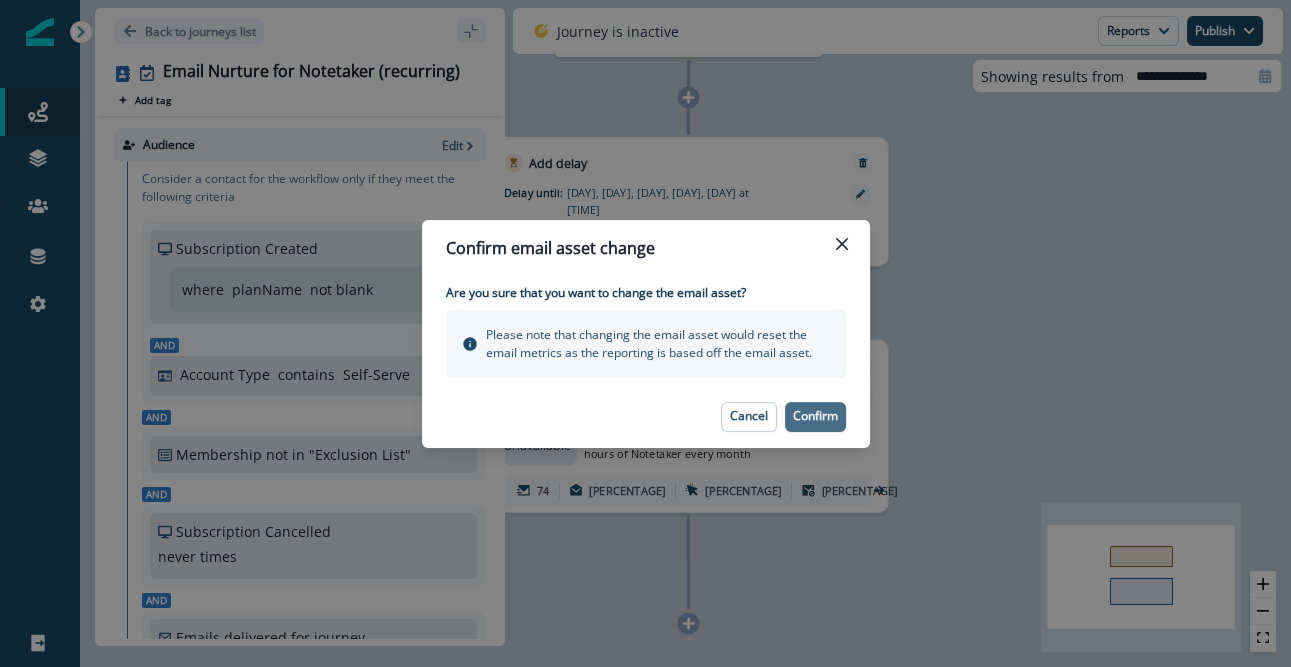 click on "Confirm" at bounding box center [815, 416] 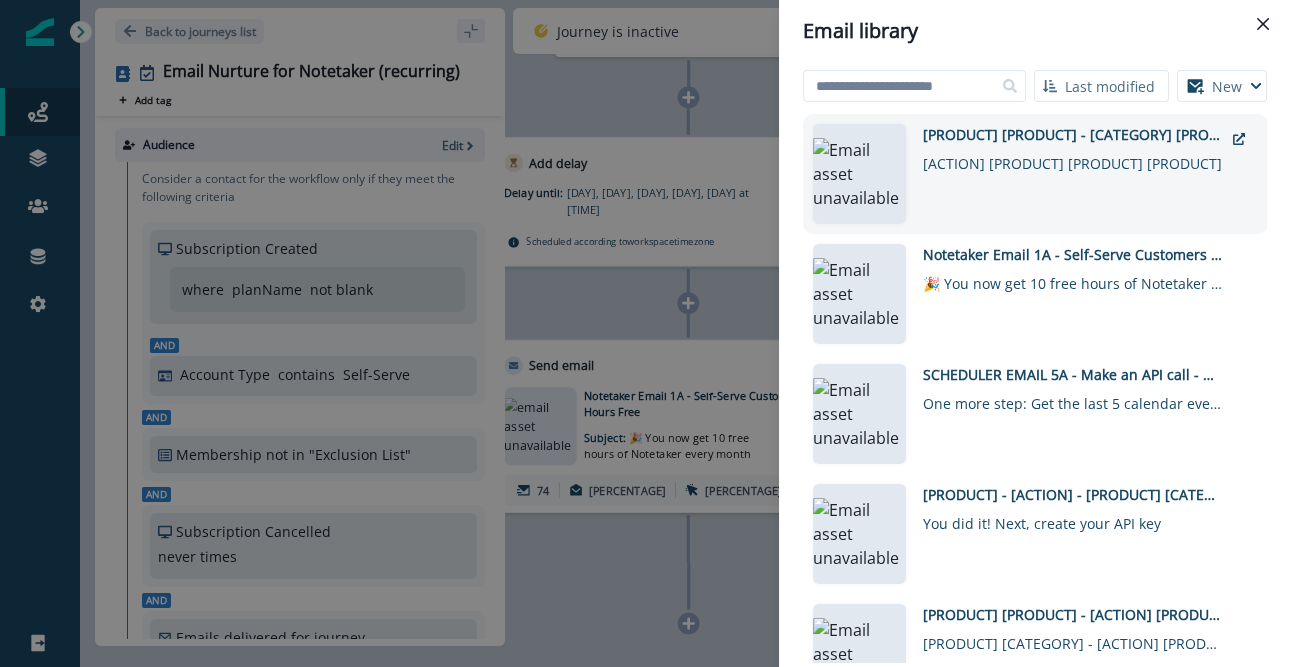 click on "Notetaker Email 1B - Self-Serve Customers - Free Trial Start your free trial of the Nylas Notetaker API" at bounding box center (1073, 174) 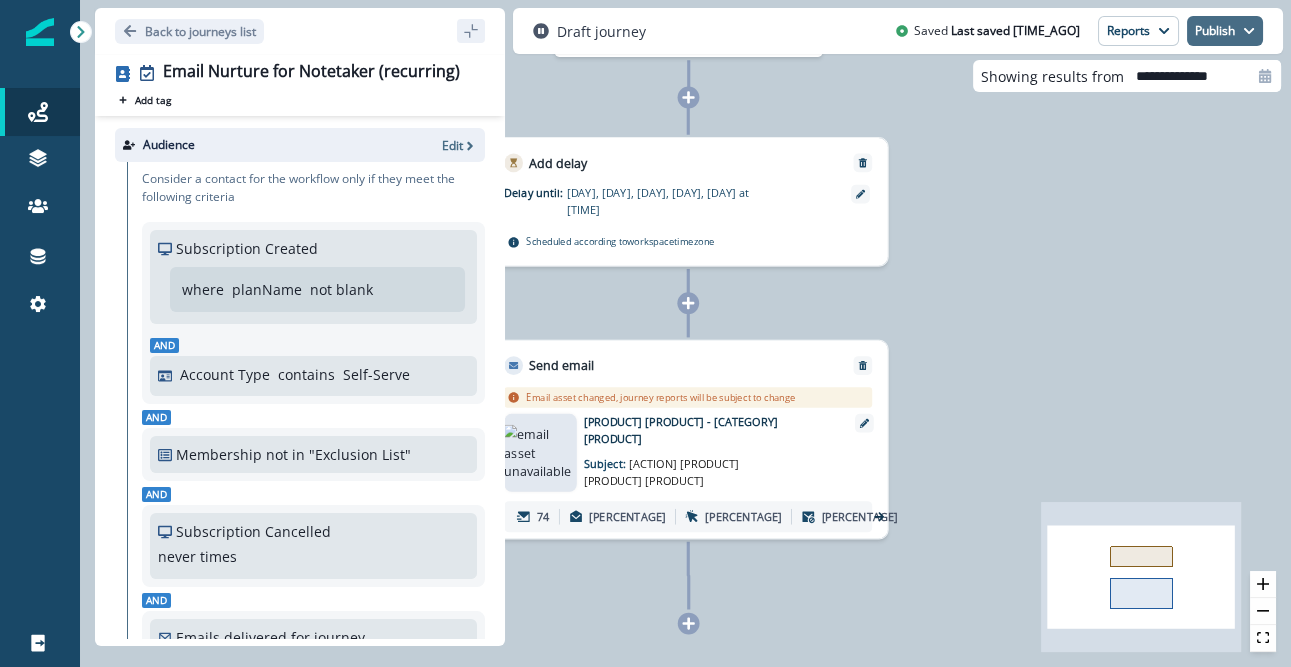 click on "Publish" at bounding box center (1225, 31) 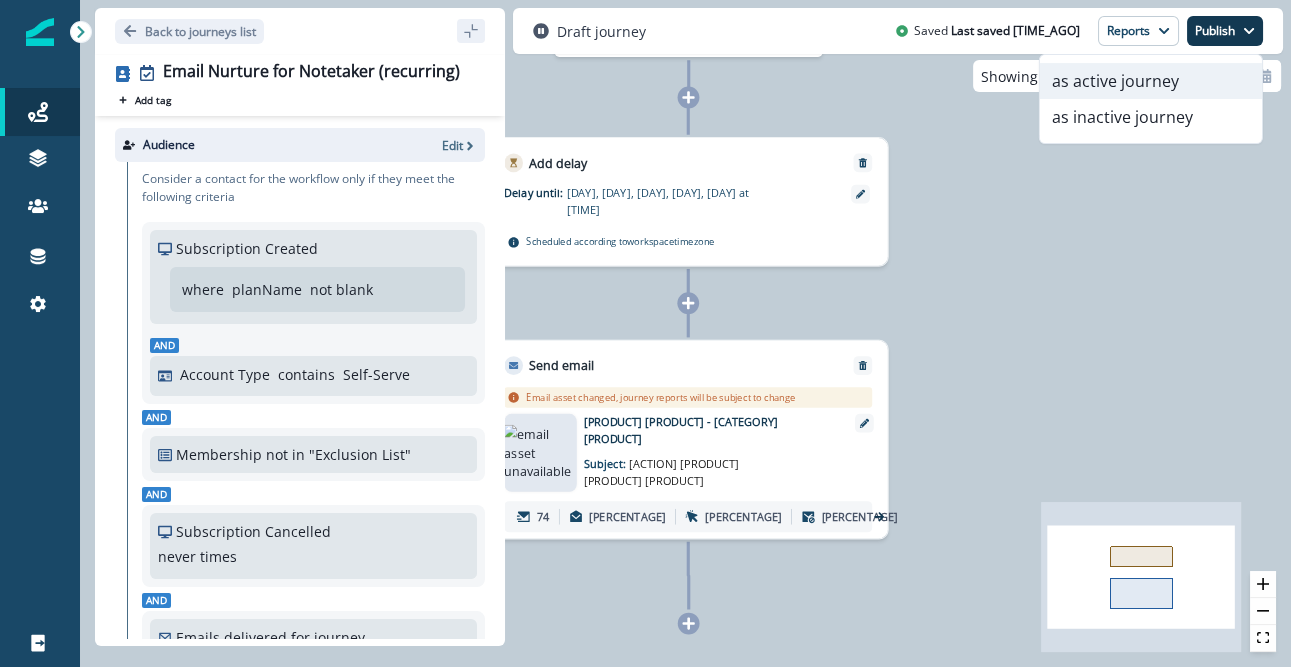 click on "as active journey" at bounding box center (1151, 81) 